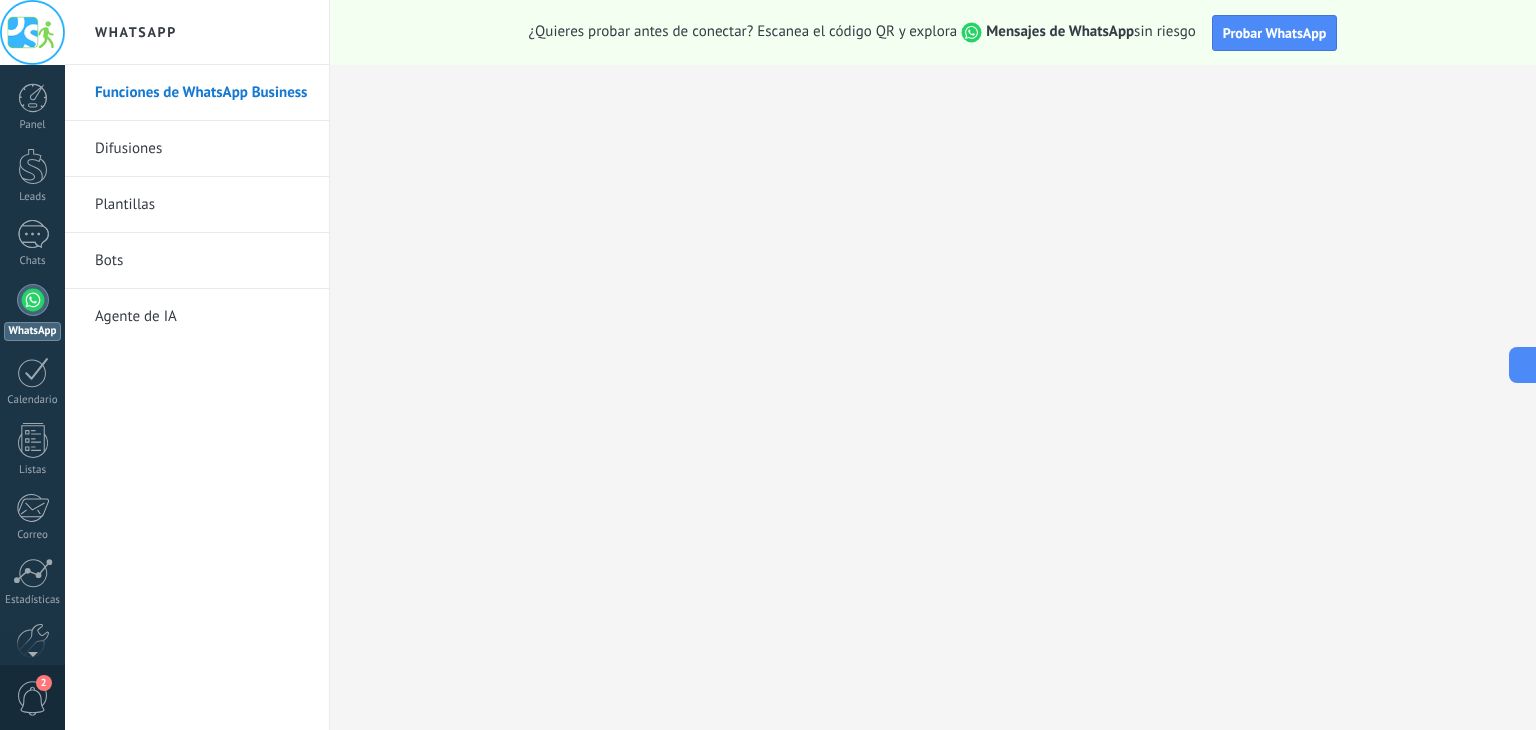 scroll, scrollTop: 0, scrollLeft: 0, axis: both 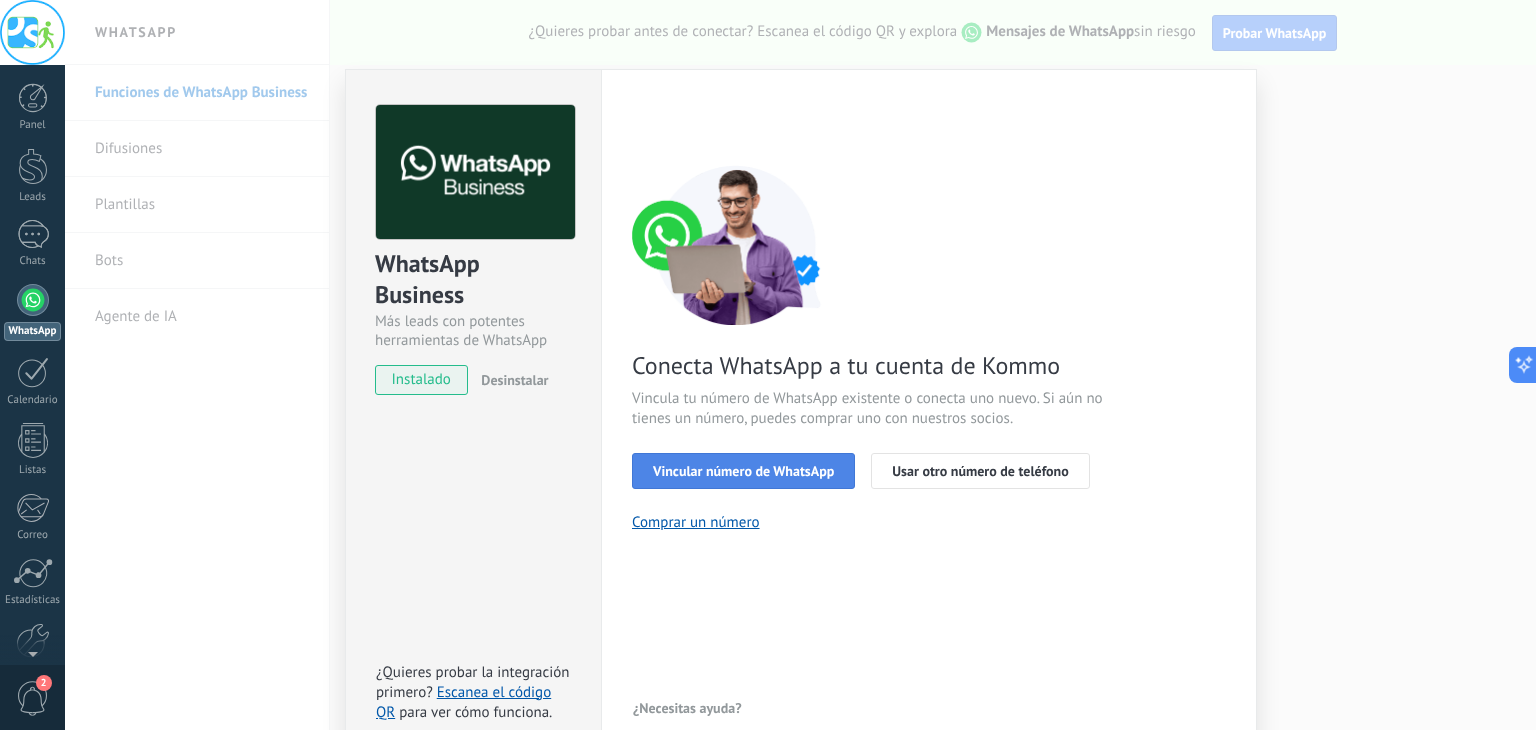 click on "Vincular número de WhatsApp" at bounding box center [743, 471] 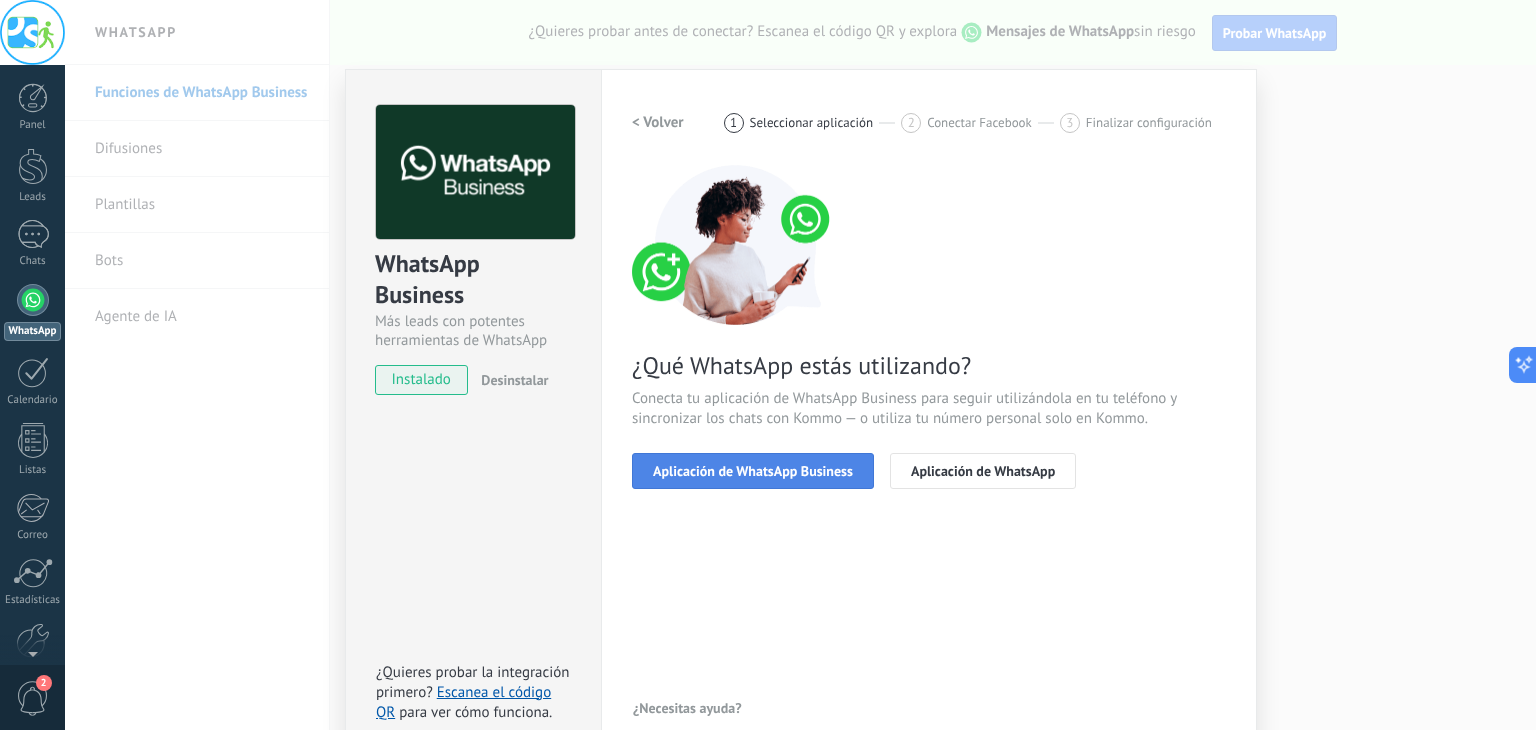 click on "Aplicación de WhatsApp Business" at bounding box center [753, 471] 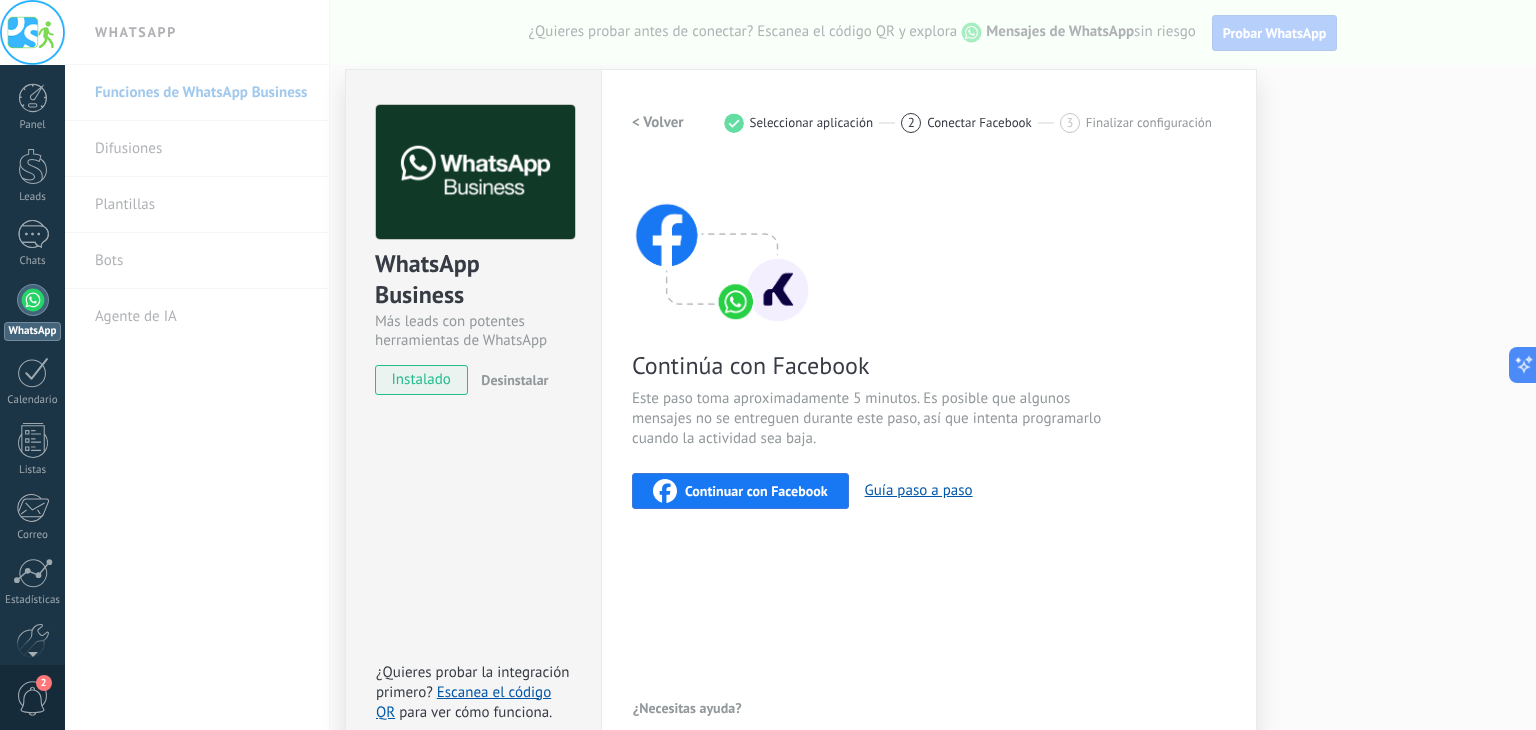 click on "Continuar con Facebook" at bounding box center [756, 491] 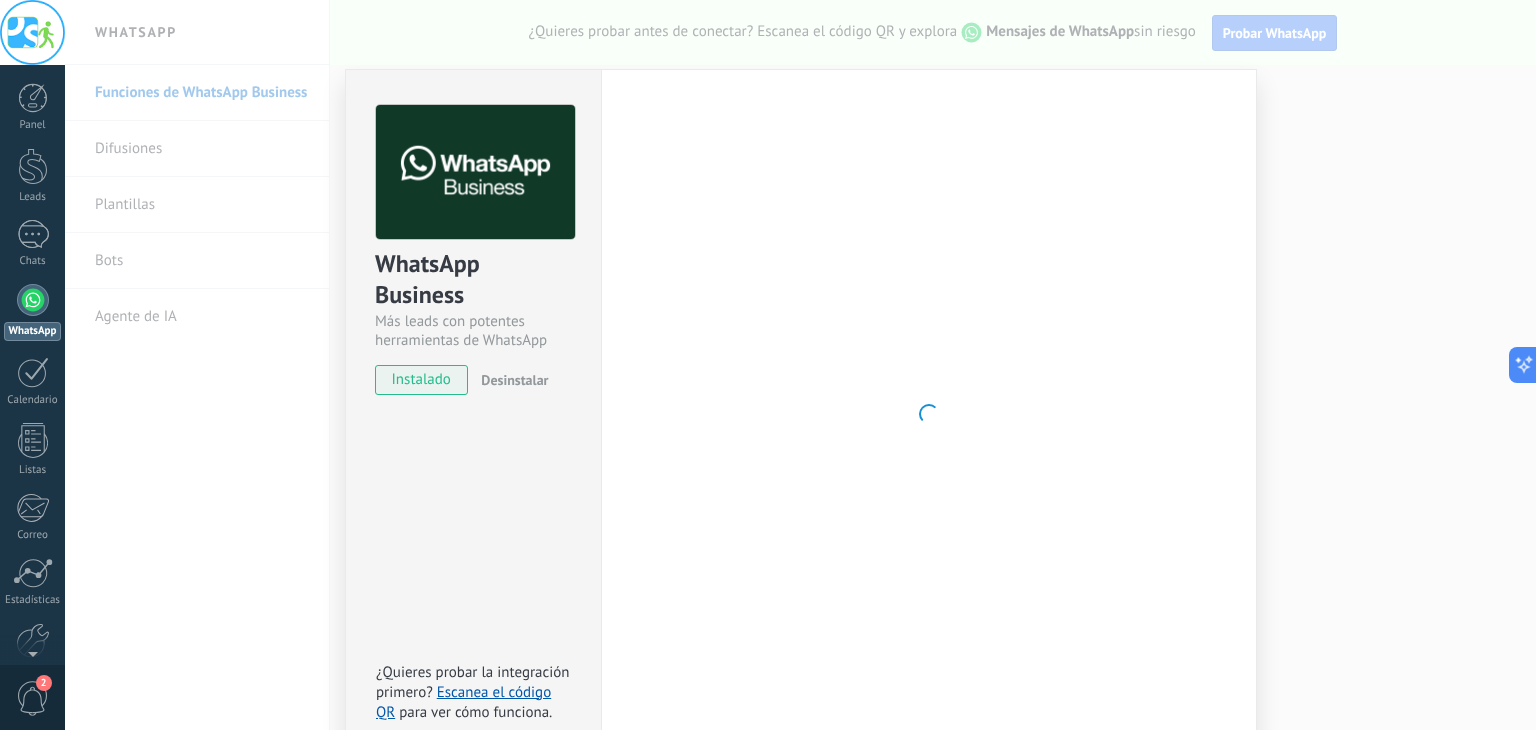 scroll, scrollTop: 28, scrollLeft: 0, axis: vertical 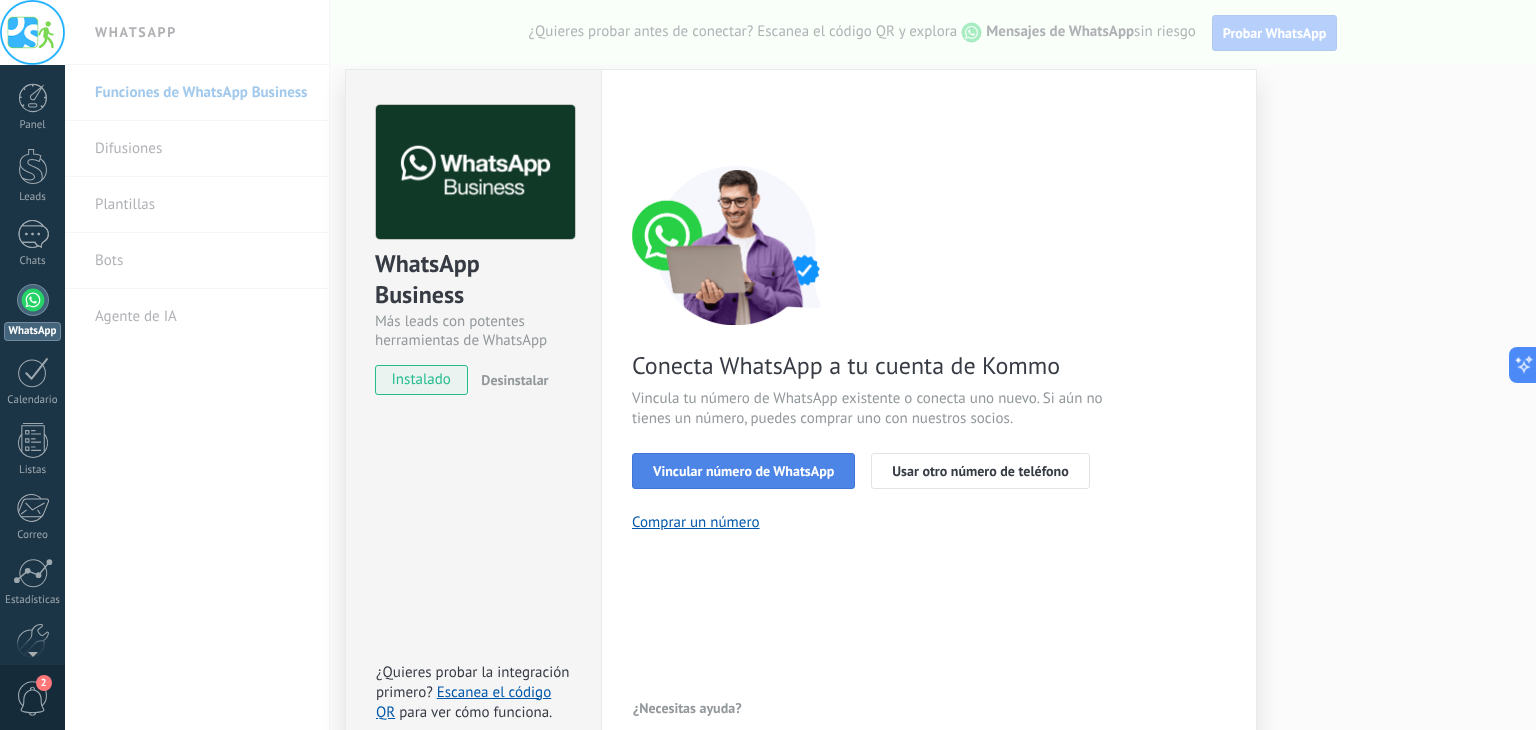 click on "Vincular número de WhatsApp" at bounding box center (743, 471) 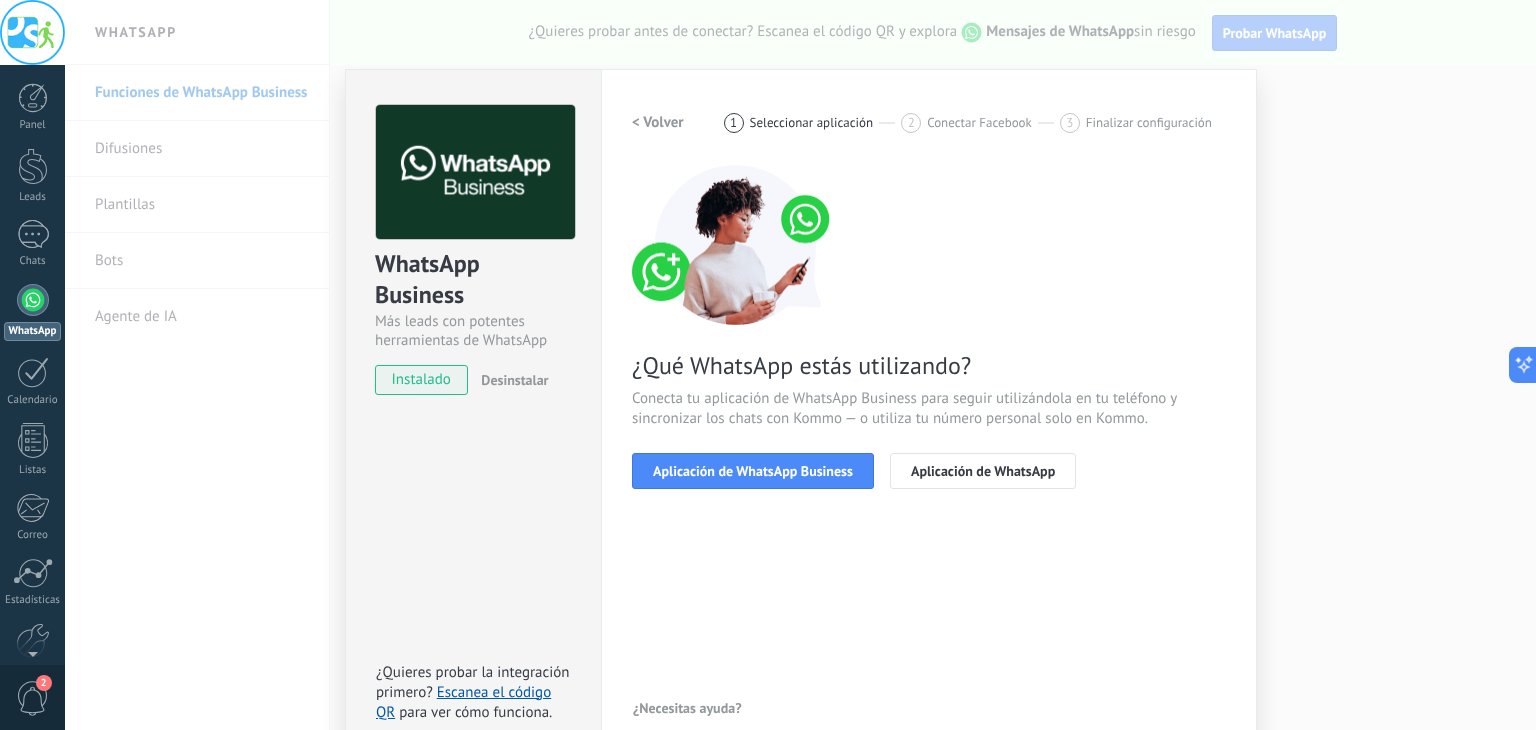 click on "Aplicación de WhatsApp Business" at bounding box center (753, 471) 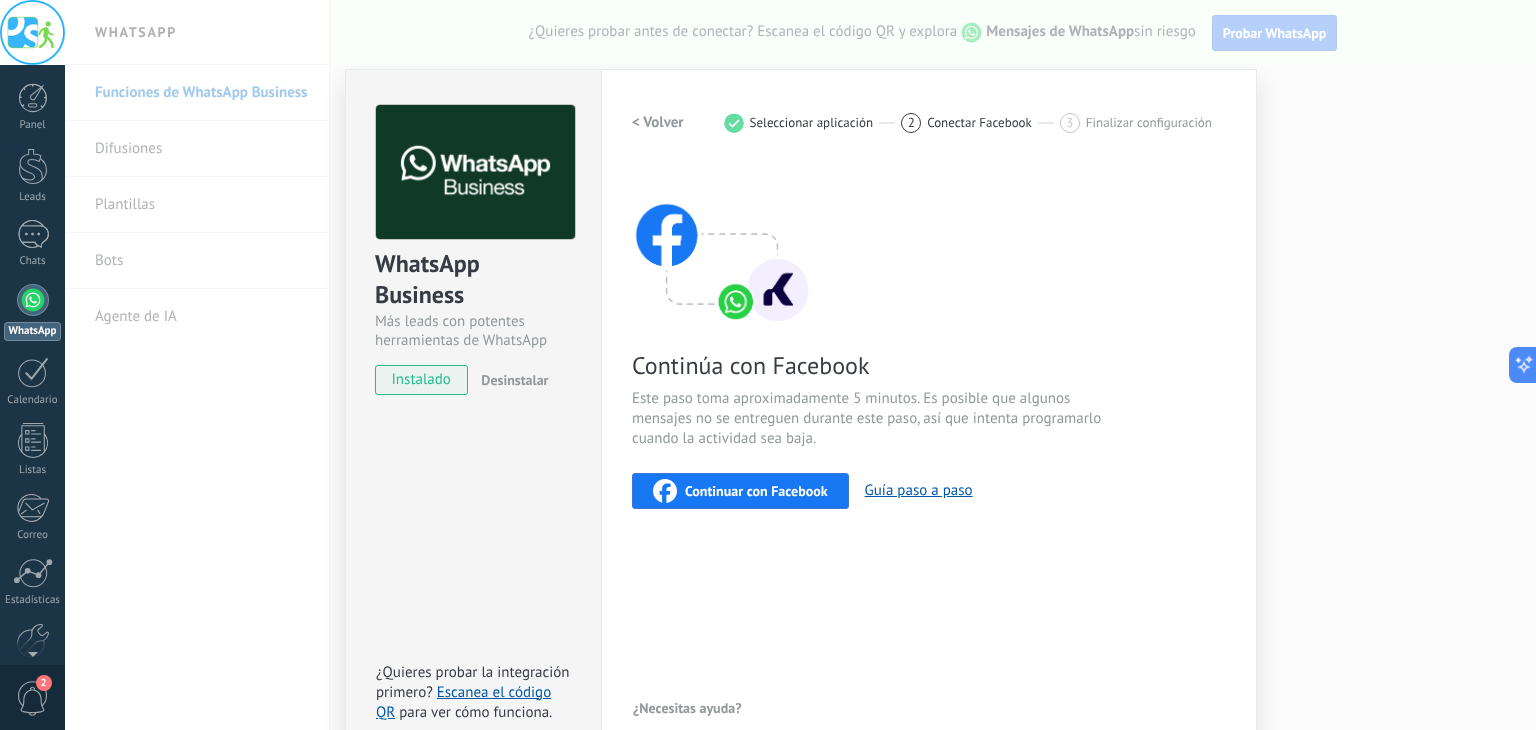 click on "Continúa con Facebook Este paso toma aproximadamente 5 minutos. Es posible que algunos mensajes no se entreguen durante este paso, así que intenta programarlo cuando la actividad sea baja. Continuar con Facebook Guía paso a paso" at bounding box center (929, 337) 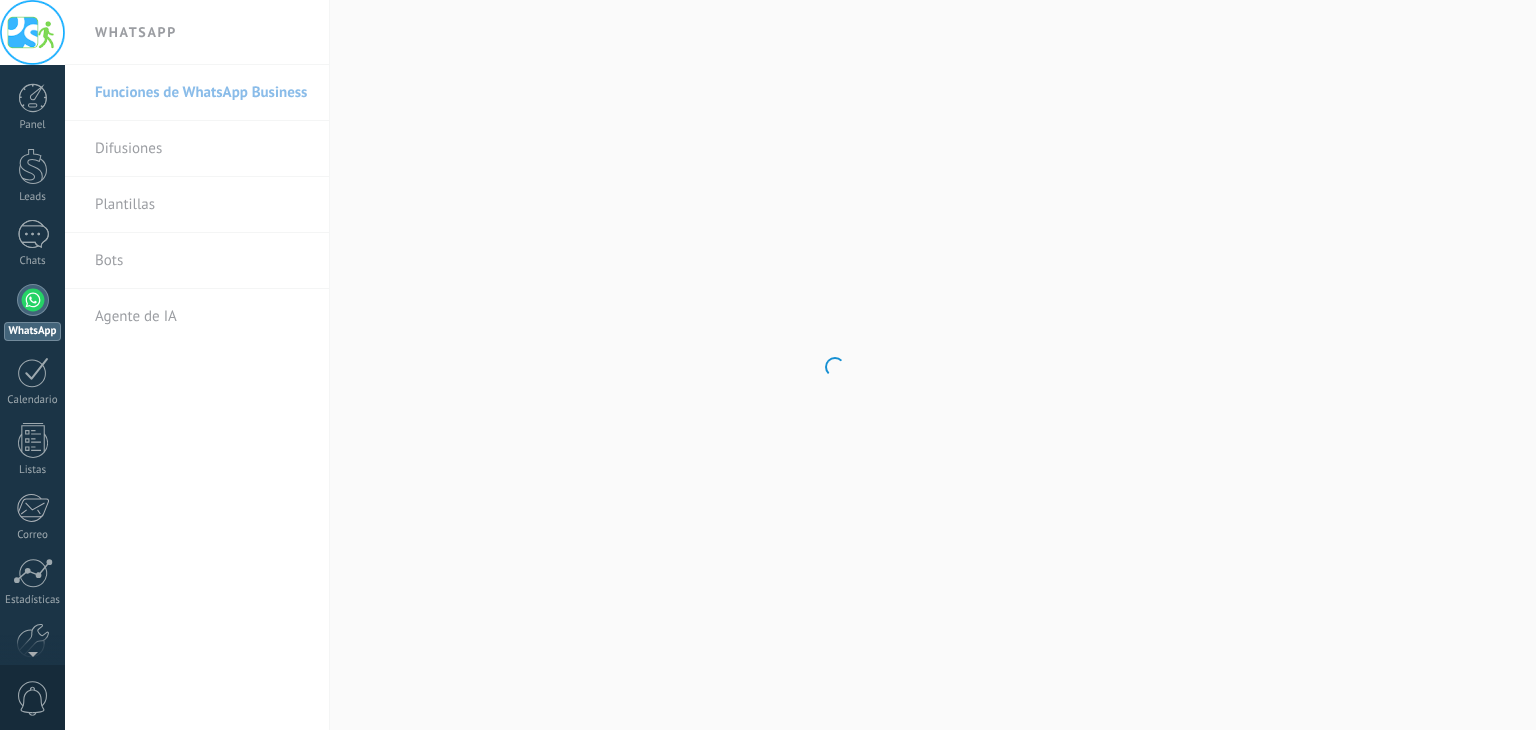 scroll, scrollTop: 0, scrollLeft: 0, axis: both 